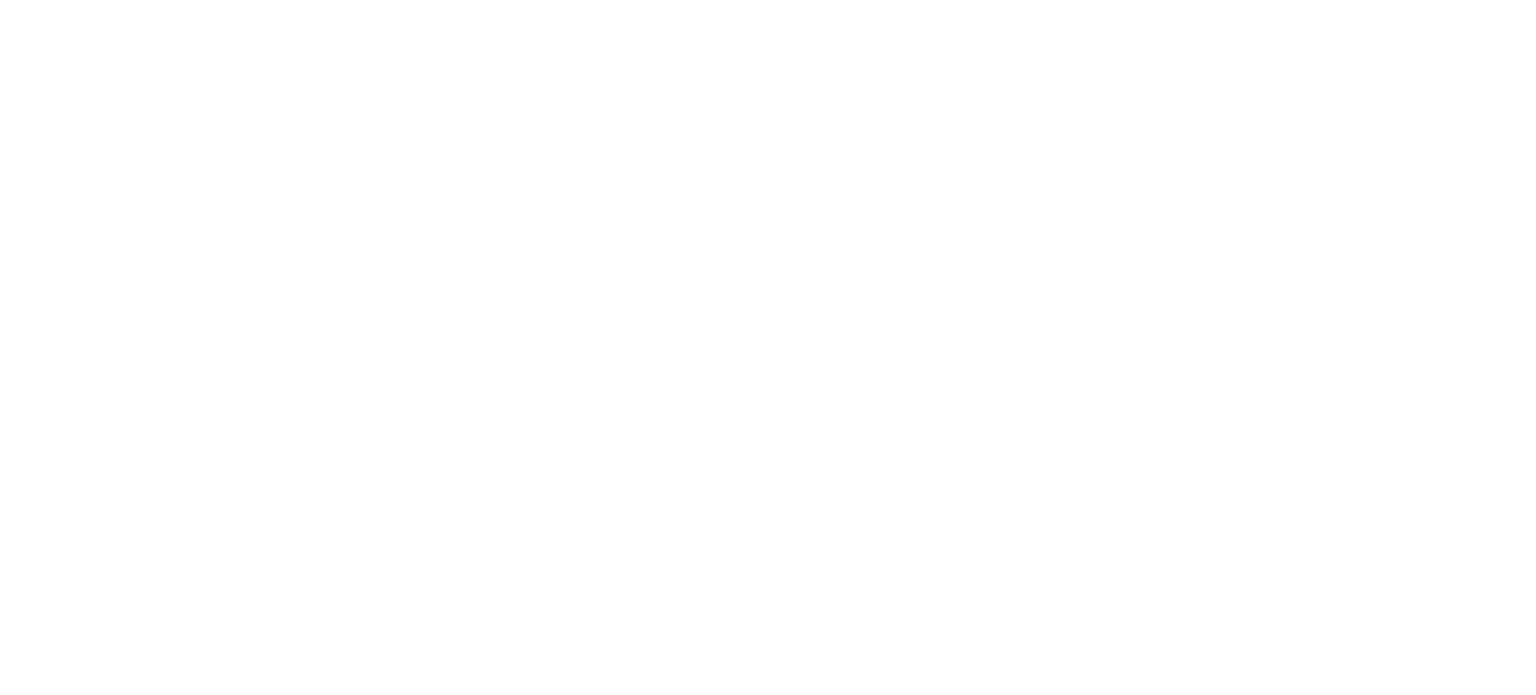 scroll, scrollTop: 0, scrollLeft: 0, axis: both 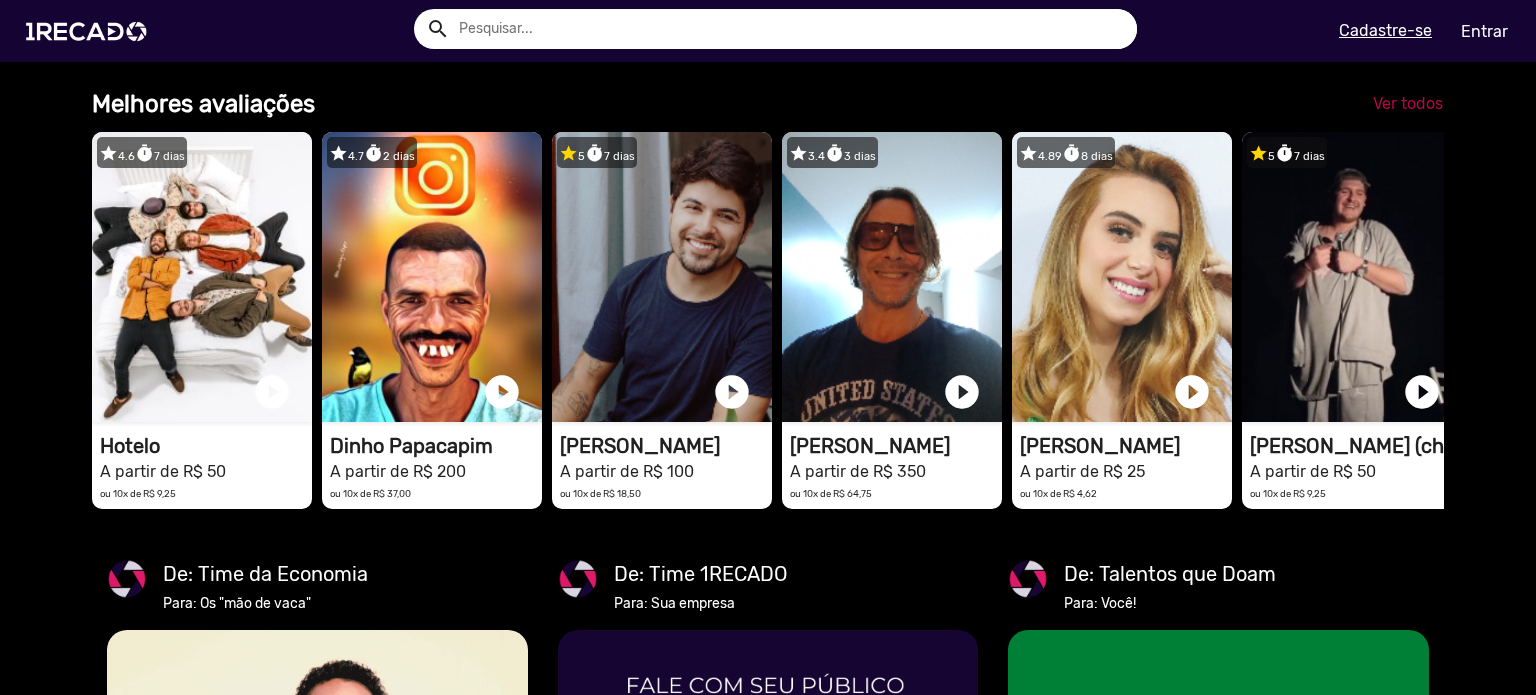 click on "Ver todos" 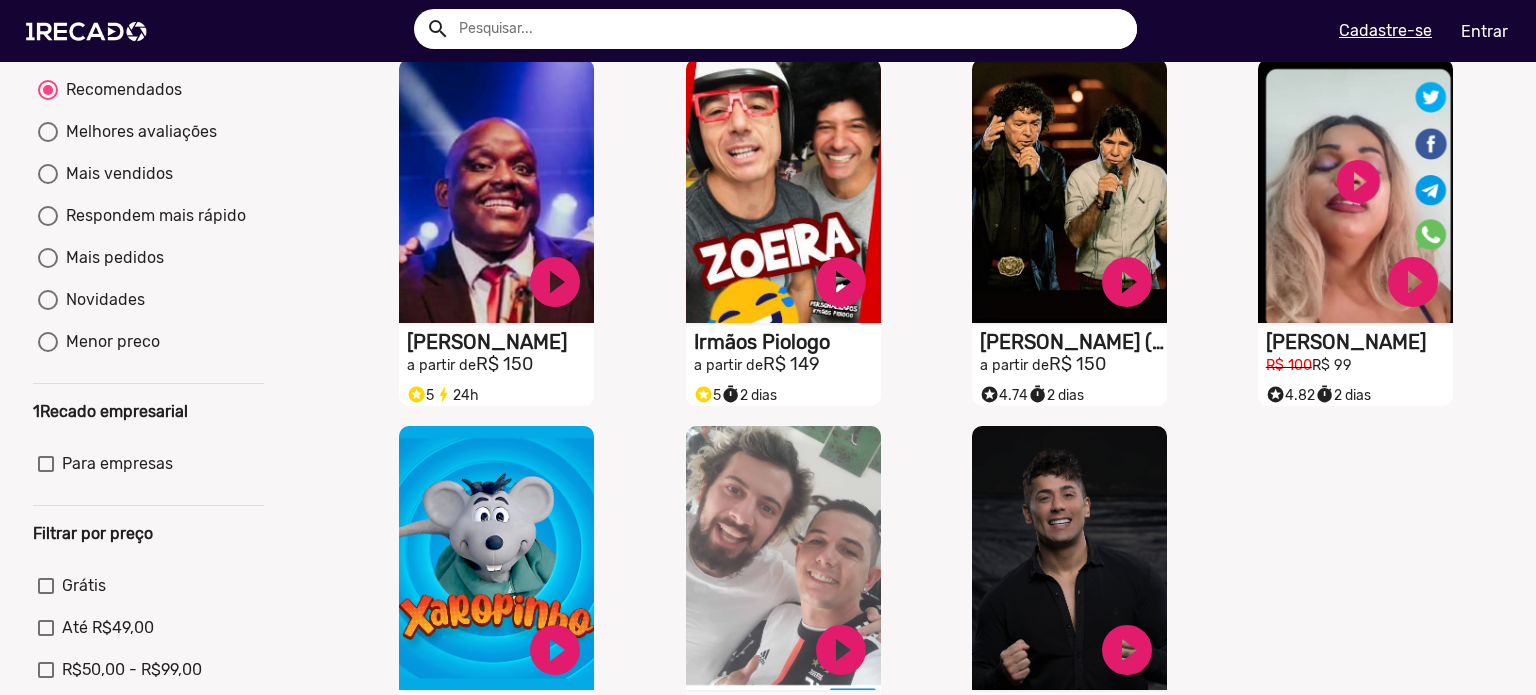 scroll, scrollTop: 0, scrollLeft: 0, axis: both 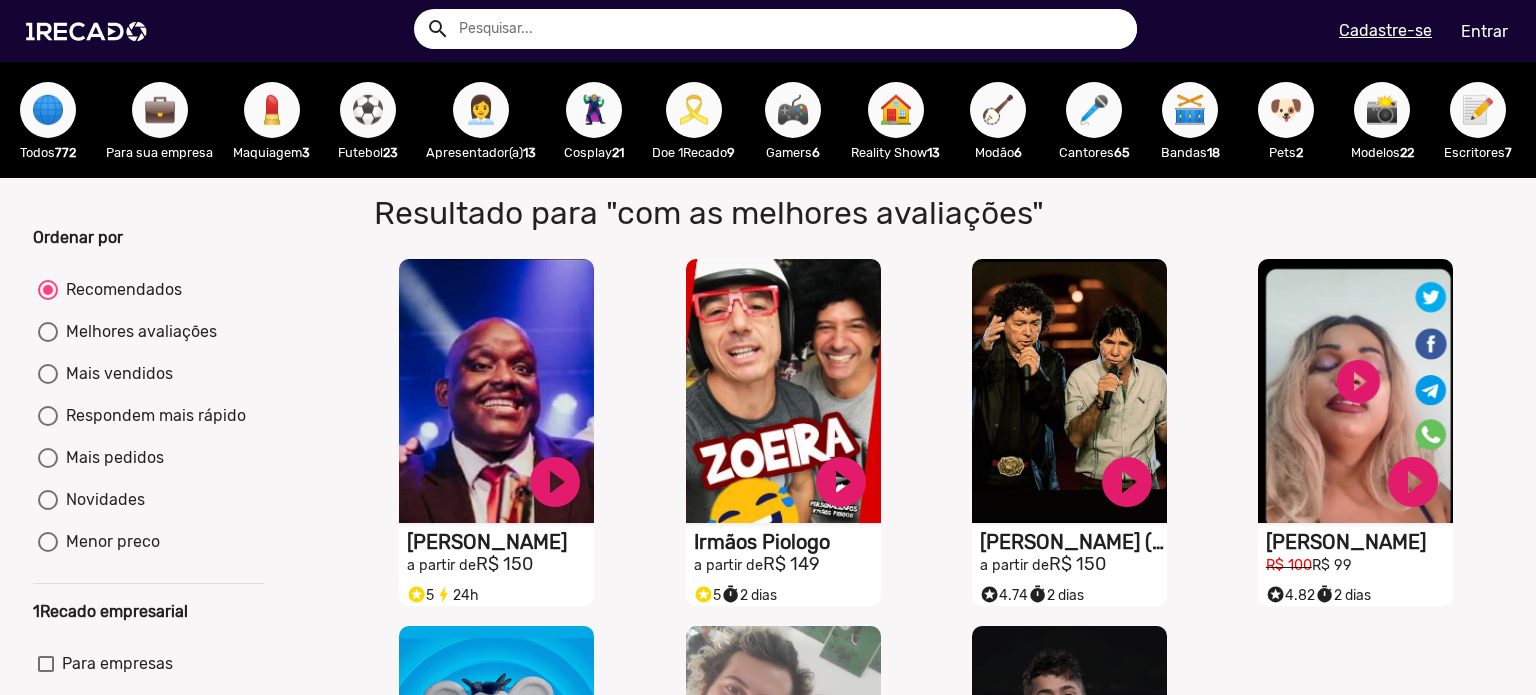 click on "Mais vendidos" at bounding box center [115, 374] 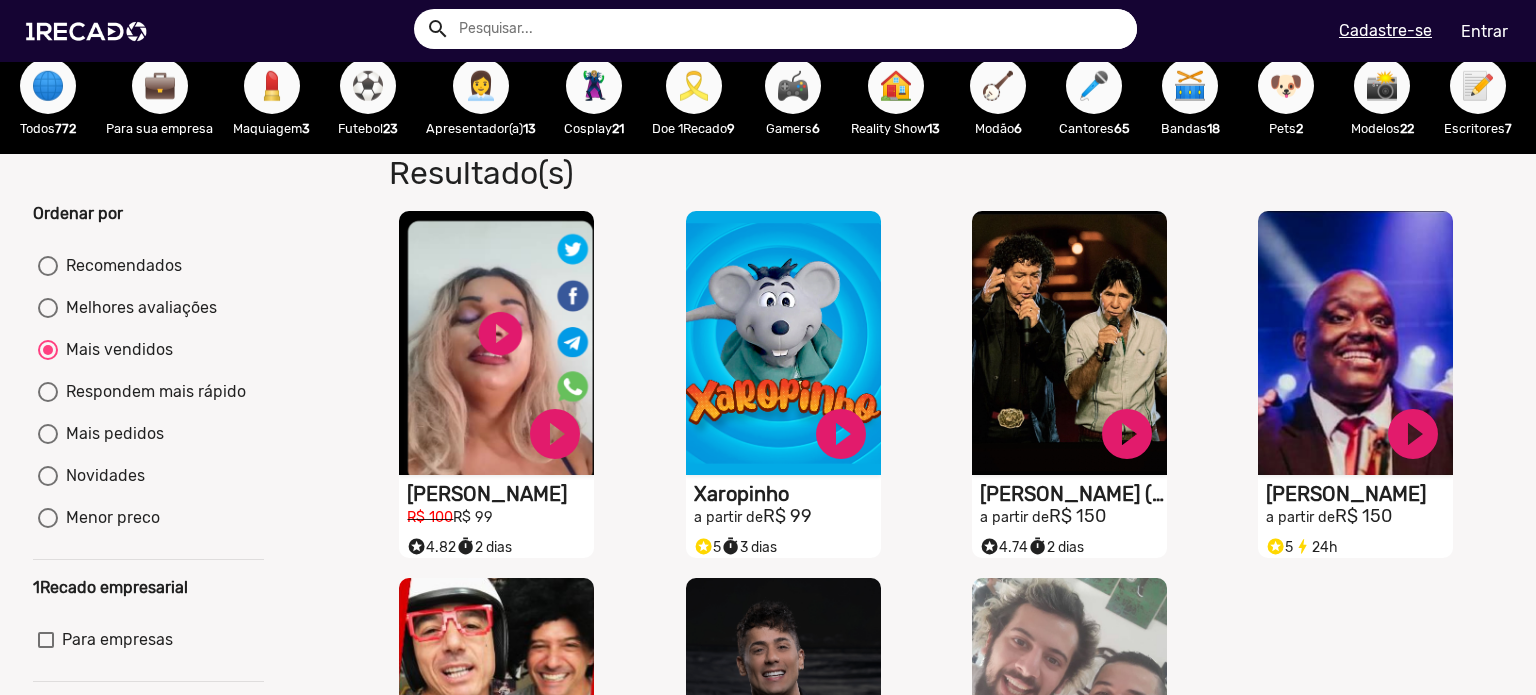 scroll, scrollTop: 0, scrollLeft: 0, axis: both 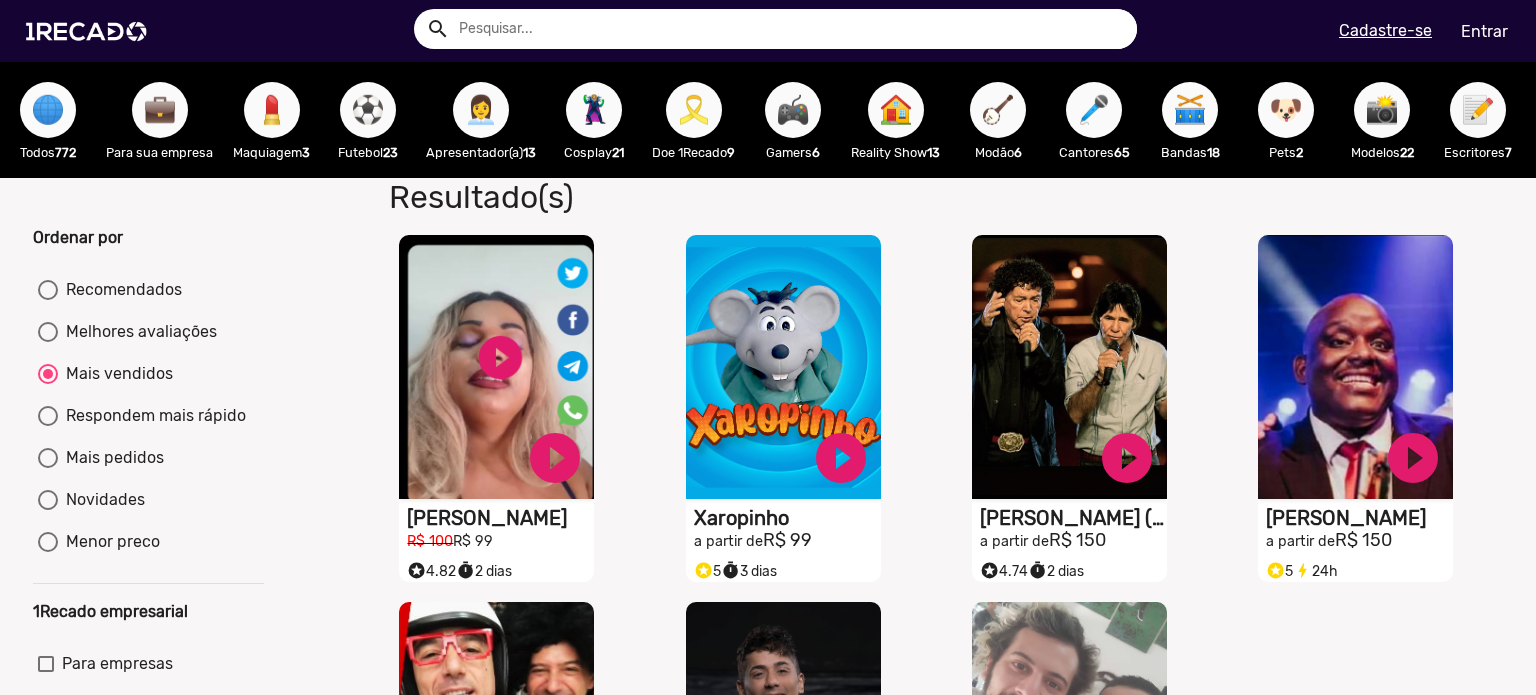 click on "🌐" at bounding box center (48, 110) 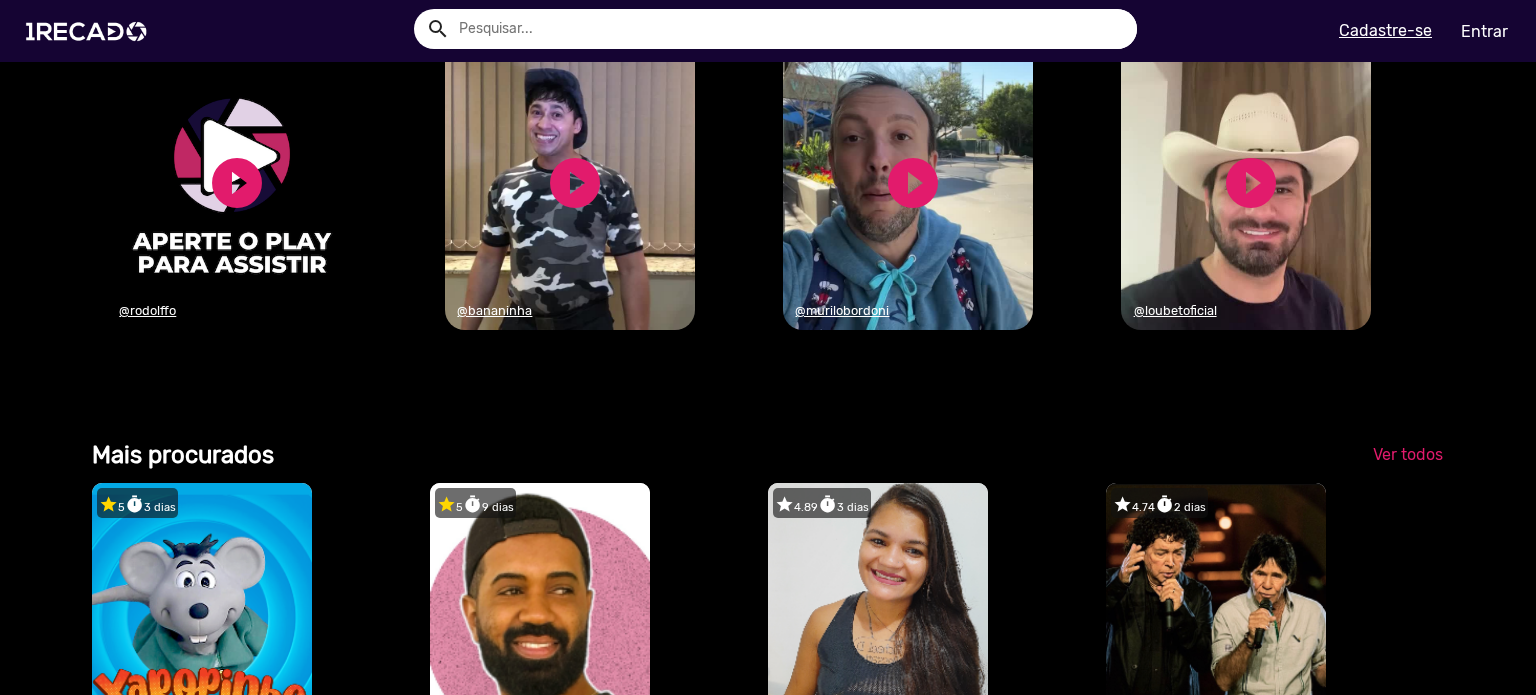 scroll, scrollTop: 2200, scrollLeft: 0, axis: vertical 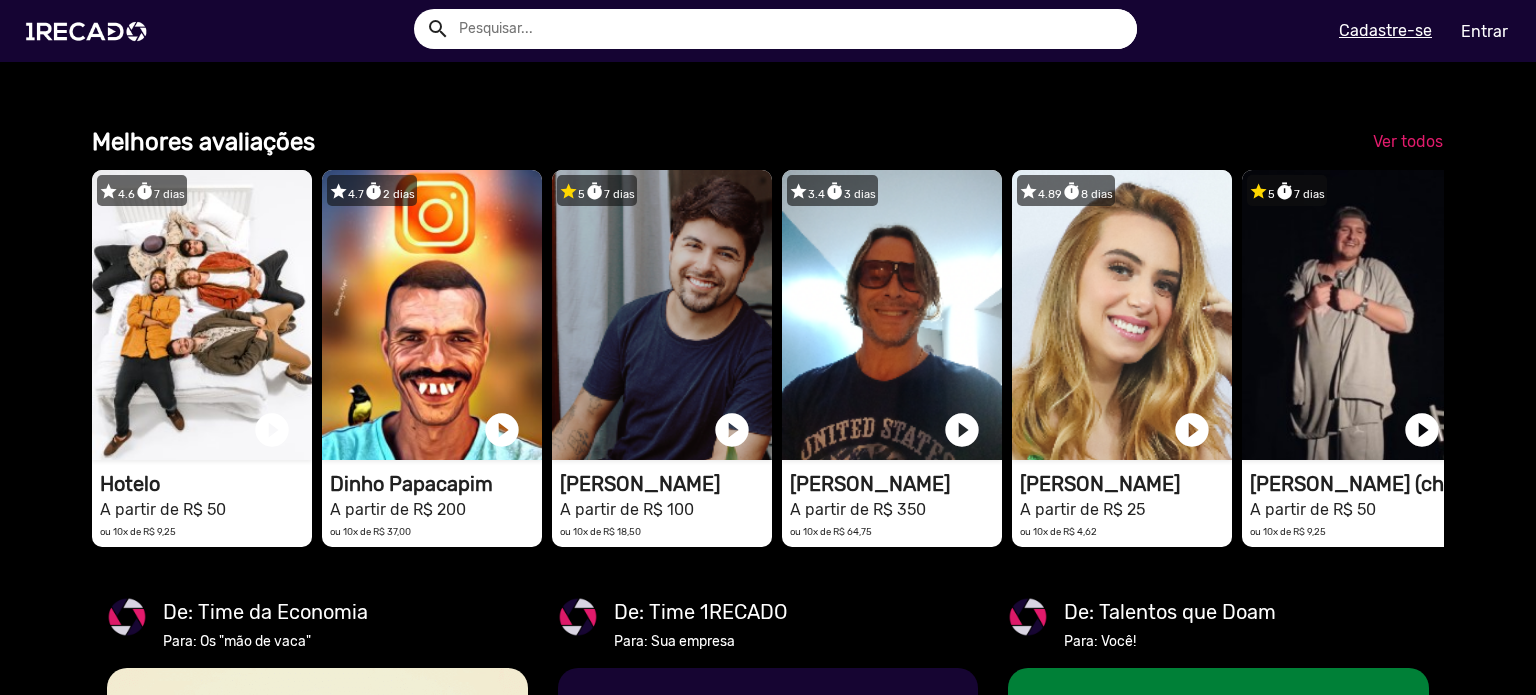 drag, startPoint x: 1410, startPoint y: 397, endPoint x: 605, endPoint y: 207, distance: 827.11847 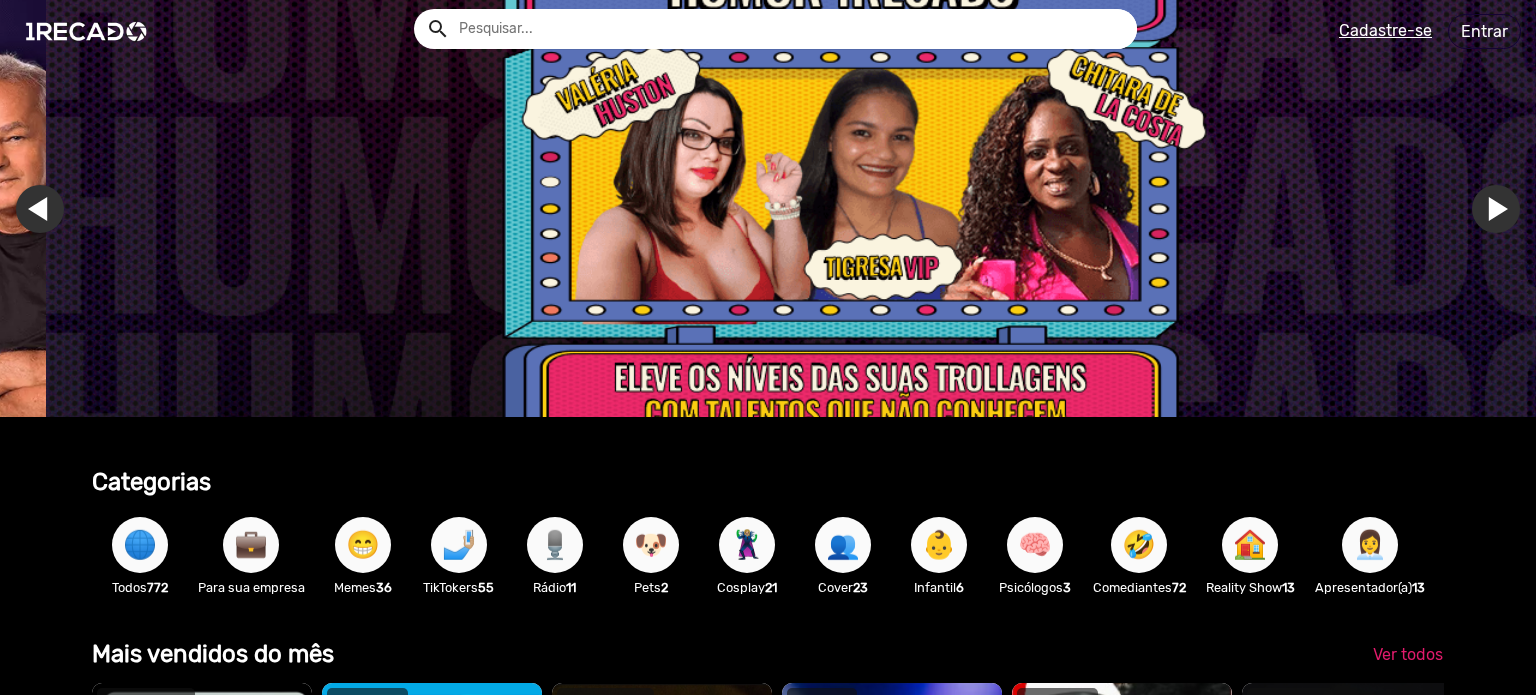 scroll, scrollTop: 0, scrollLeft: 0, axis: both 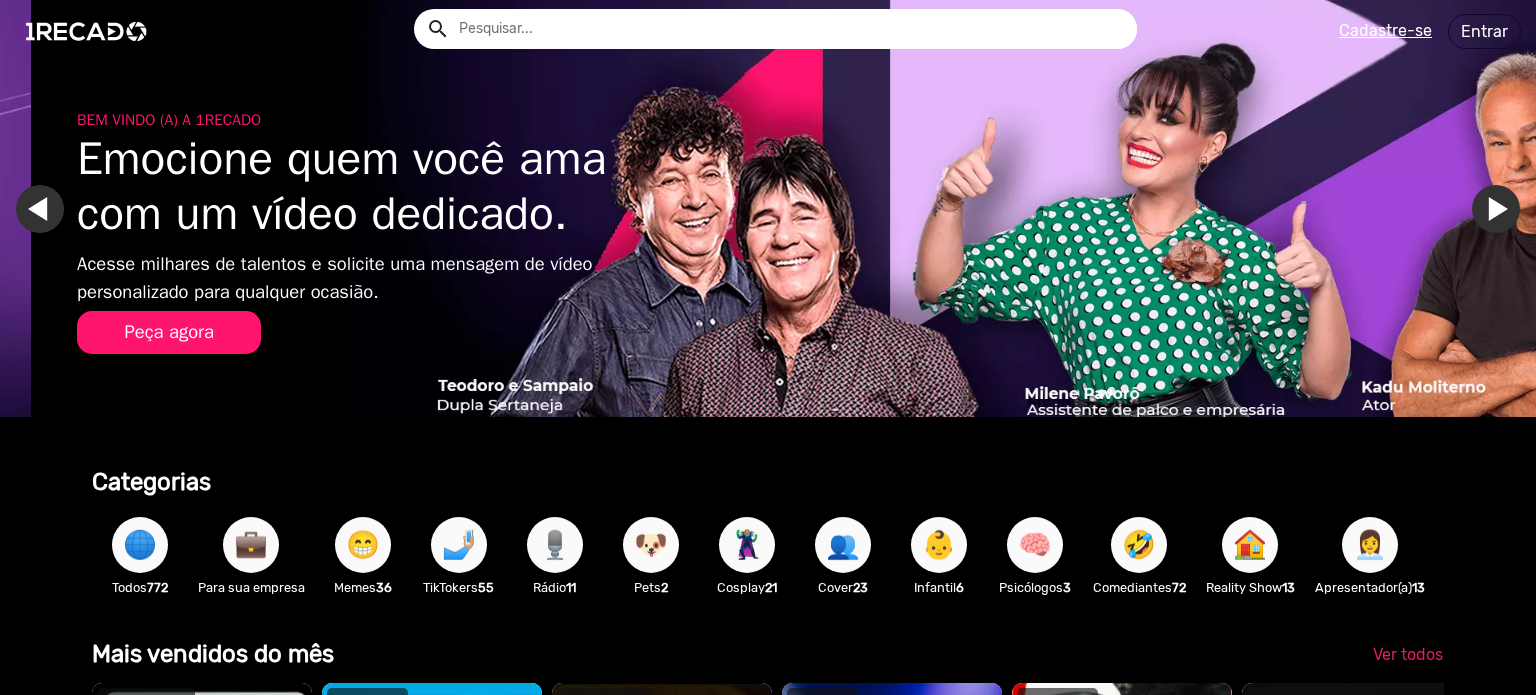 click on "Ir para o slide anterior" at bounding box center (71, 209) 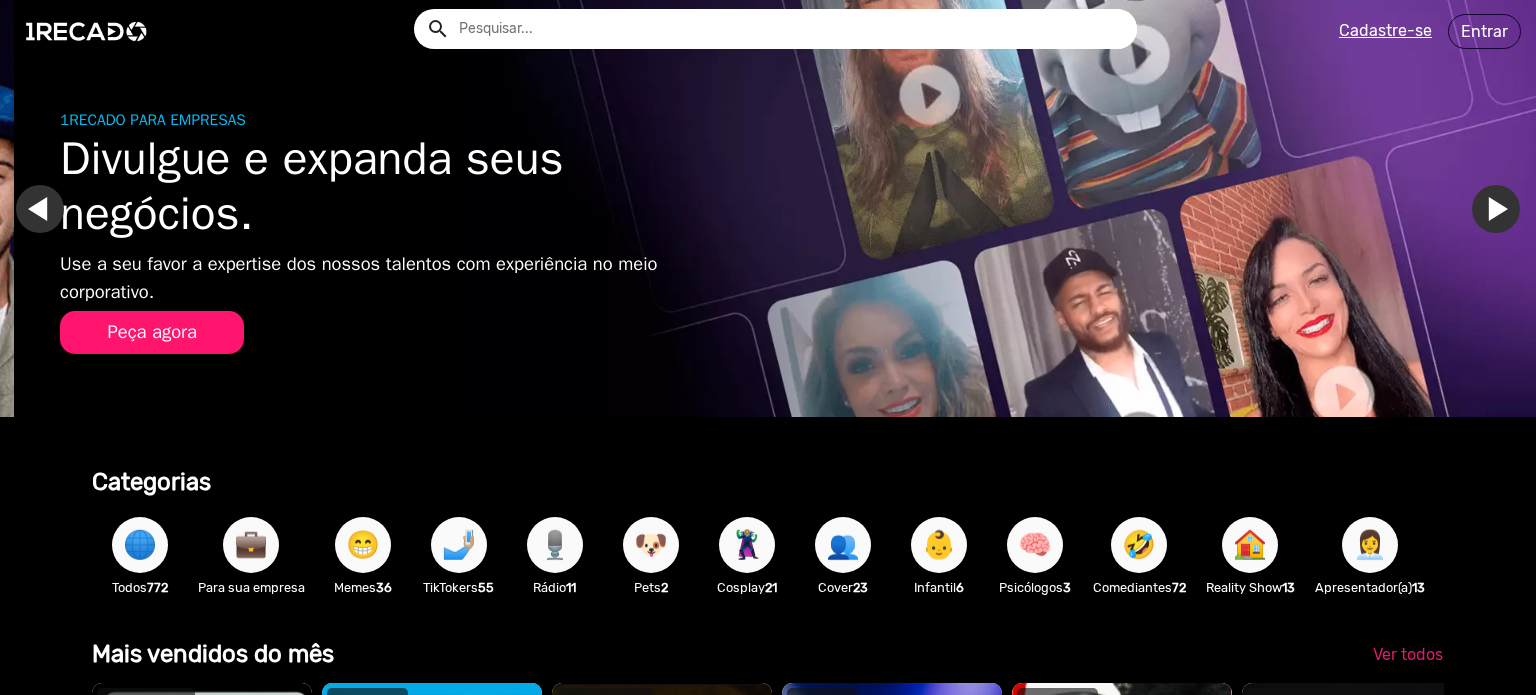 scroll, scrollTop: 0, scrollLeft: 1520, axis: horizontal 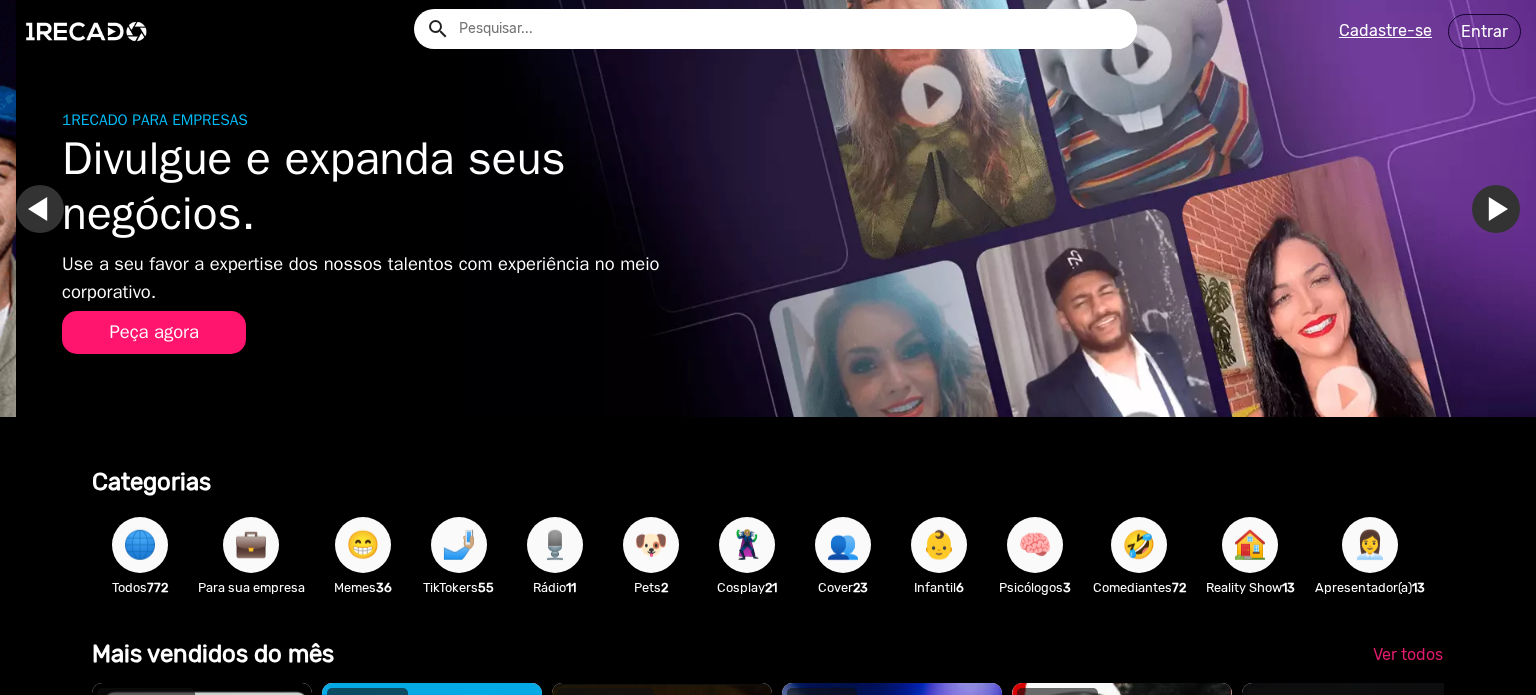 click on "Ir para o slide anterior" at bounding box center [56, 209] 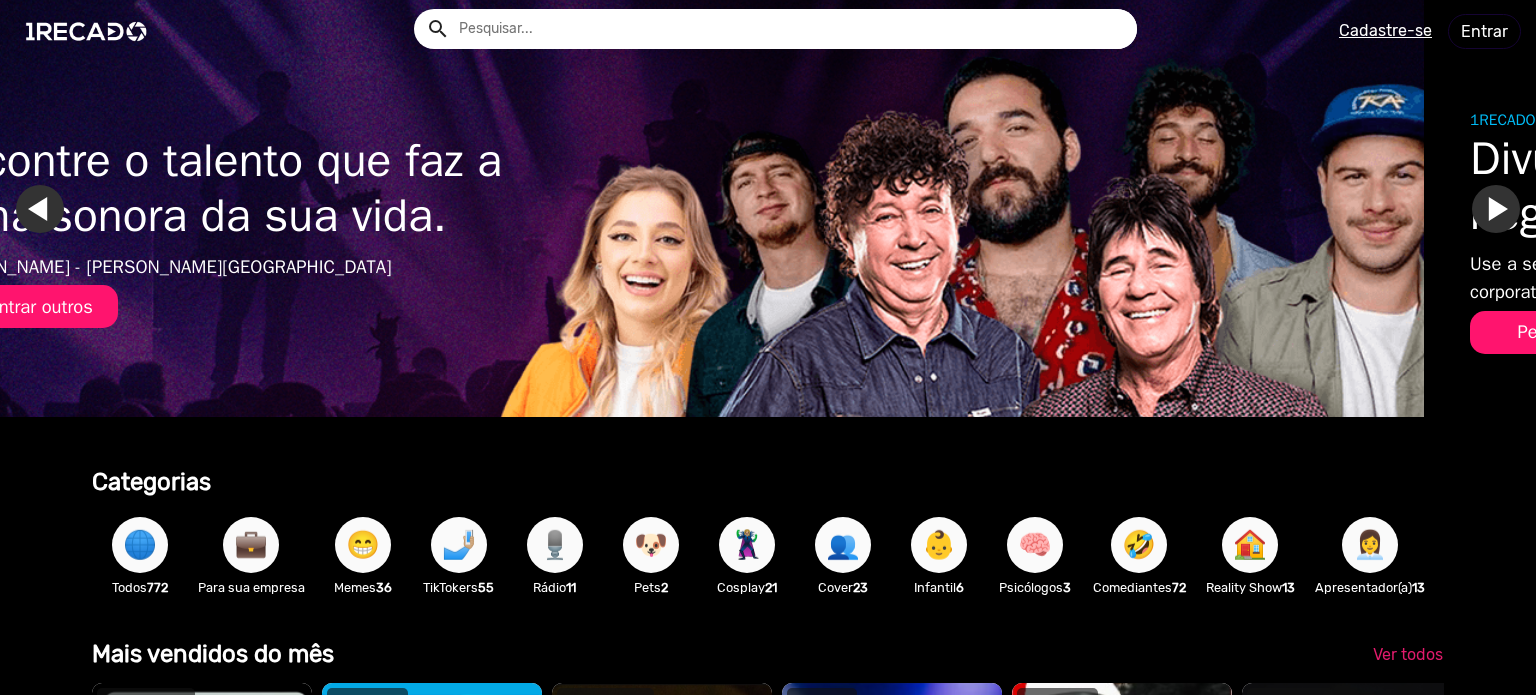 scroll, scrollTop: 0, scrollLeft: 0, axis: both 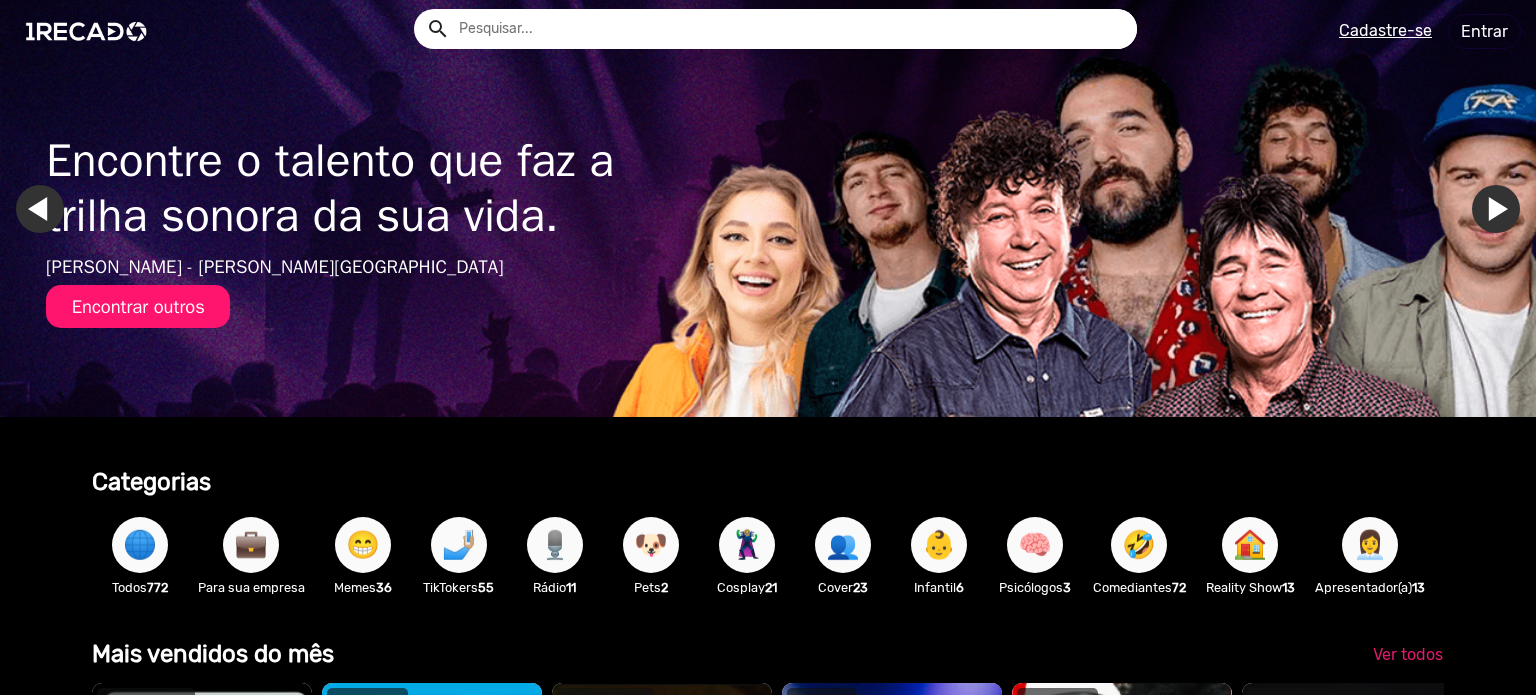click on "Ir para o último slide" at bounding box center [40, 209] 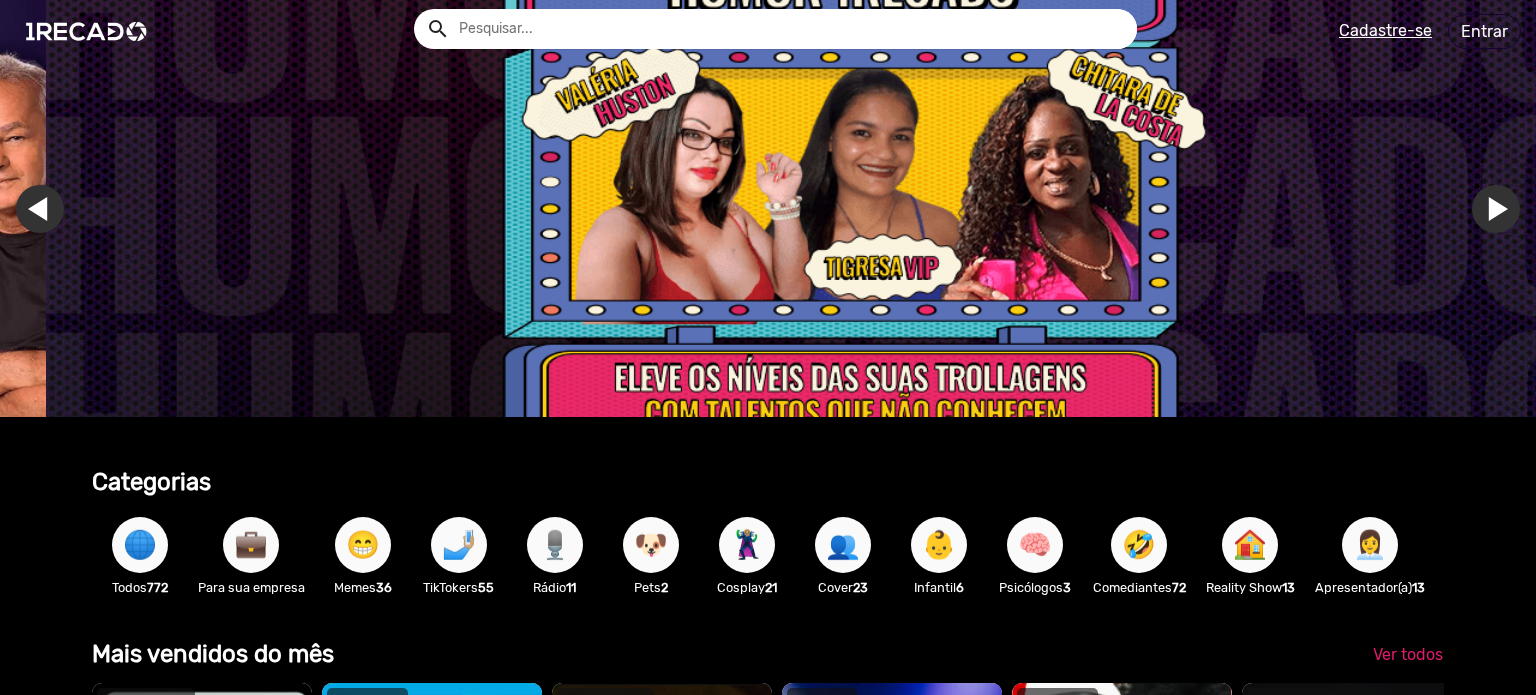 click on "Ir para o slide anterior" at bounding box center (86, 209) 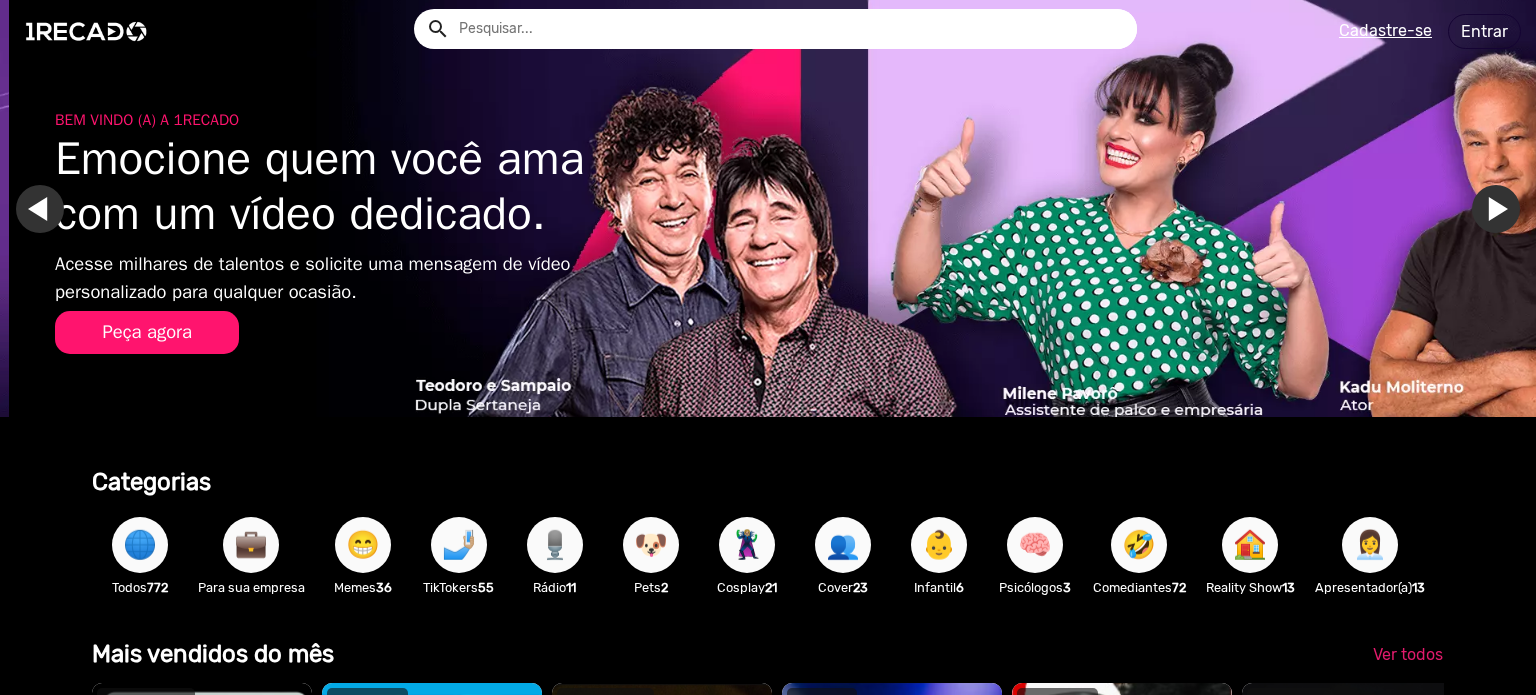 scroll, scrollTop: 0, scrollLeft: 3041, axis: horizontal 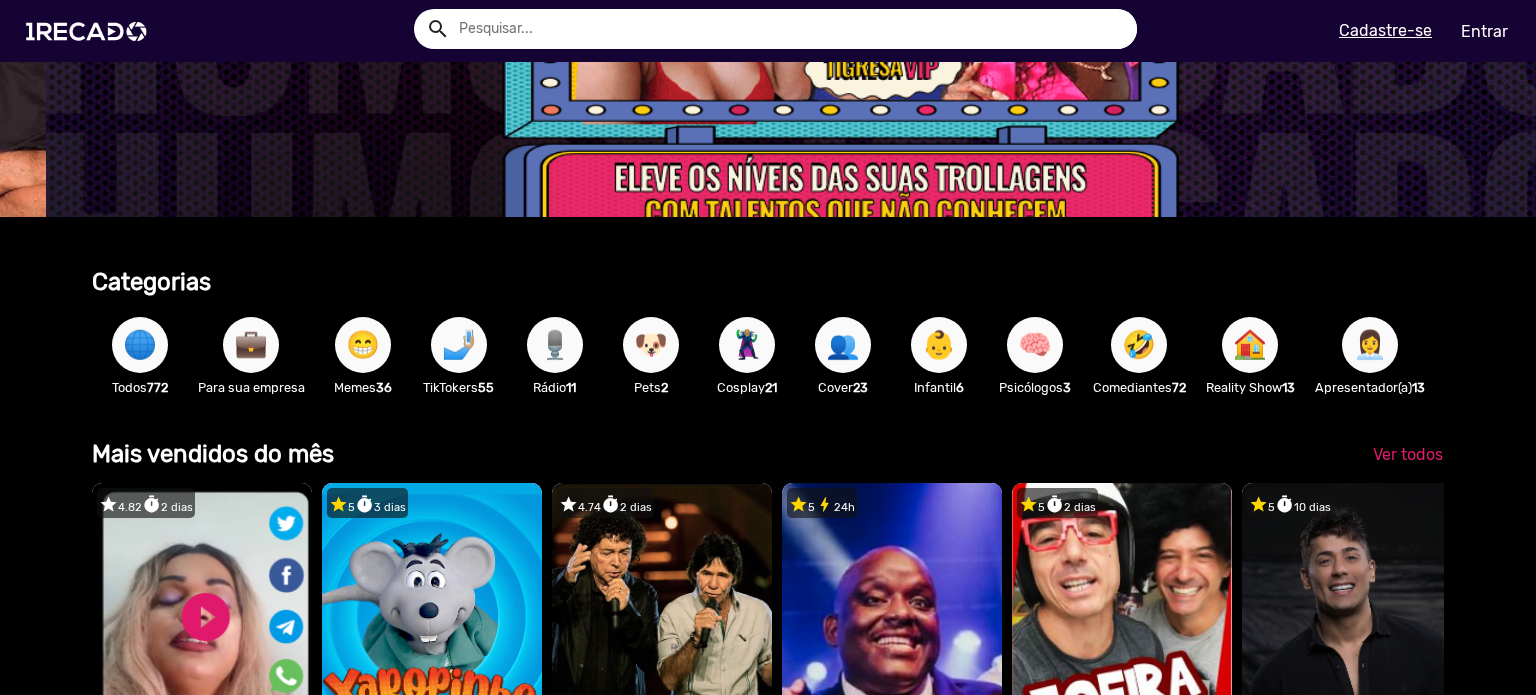 drag, startPoint x: 1380, startPoint y: 339, endPoint x: 788, endPoint y: 438, distance: 600.22076 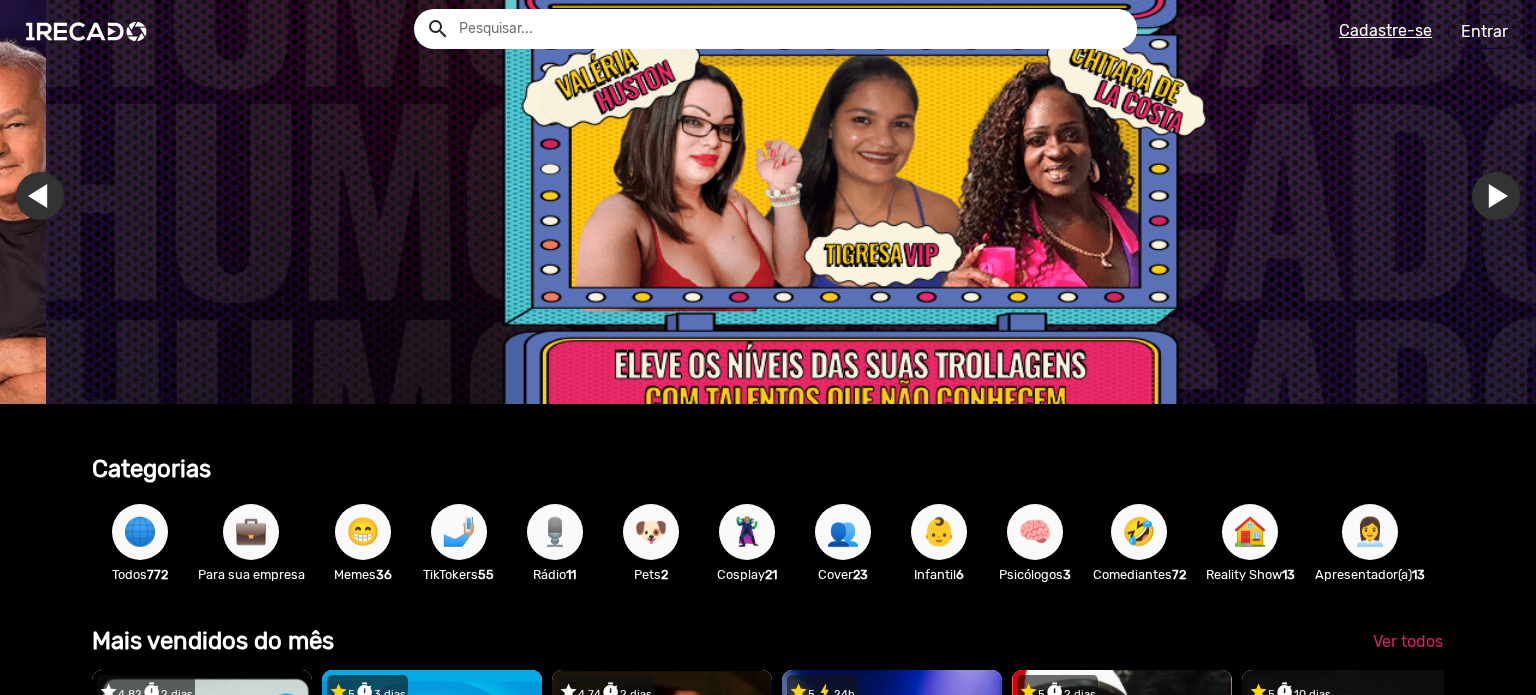scroll, scrollTop: 0, scrollLeft: 0, axis: both 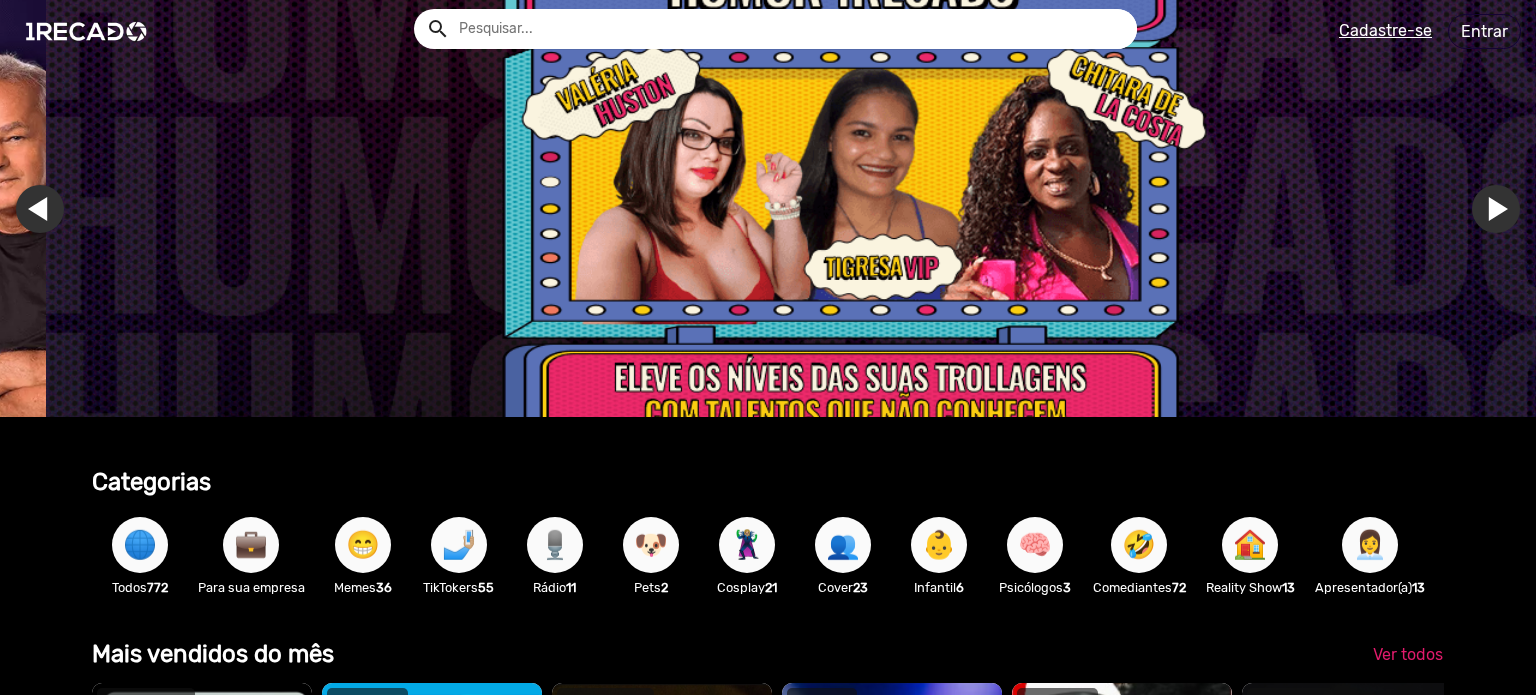 click on "🦹🏼‍♀️" at bounding box center [747, 545] 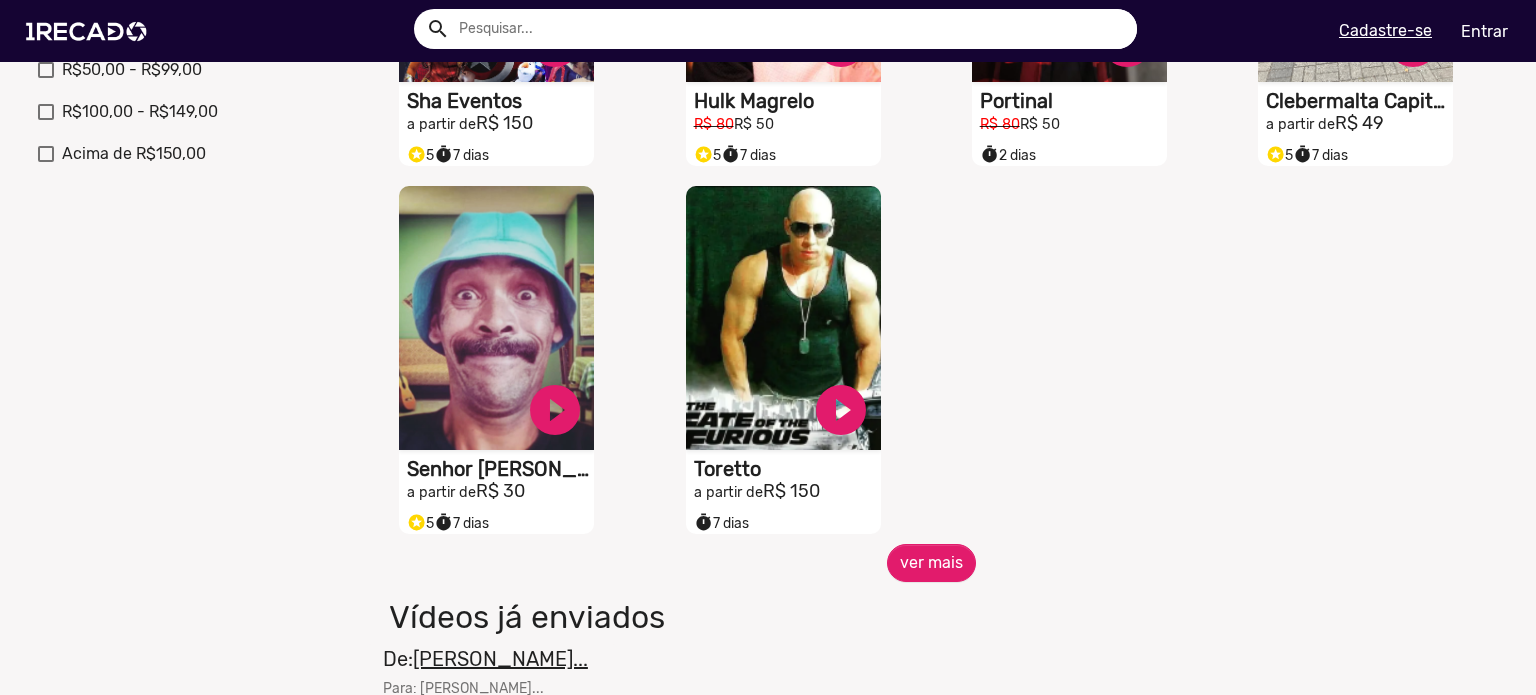 scroll, scrollTop: 900, scrollLeft: 0, axis: vertical 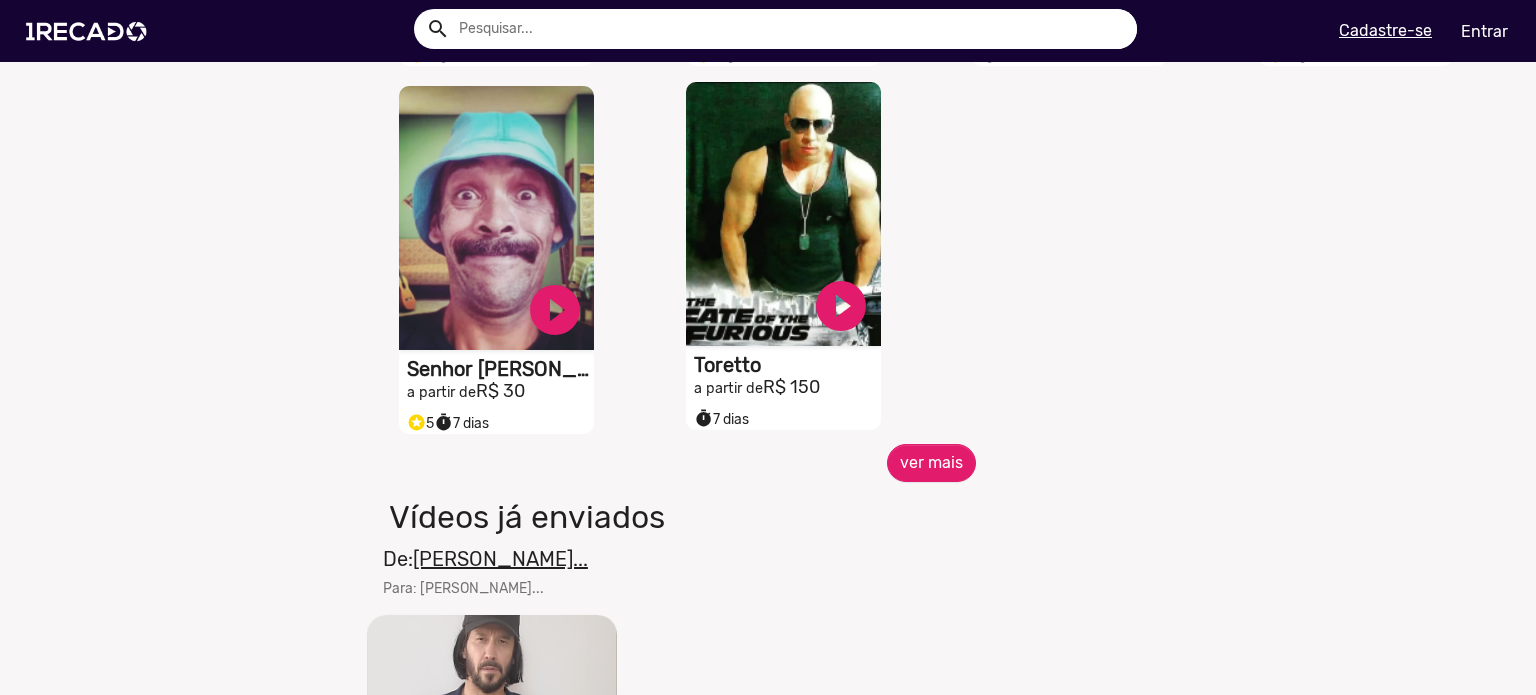 click on "a partir de  R$ 150" at bounding box center [500, -343] 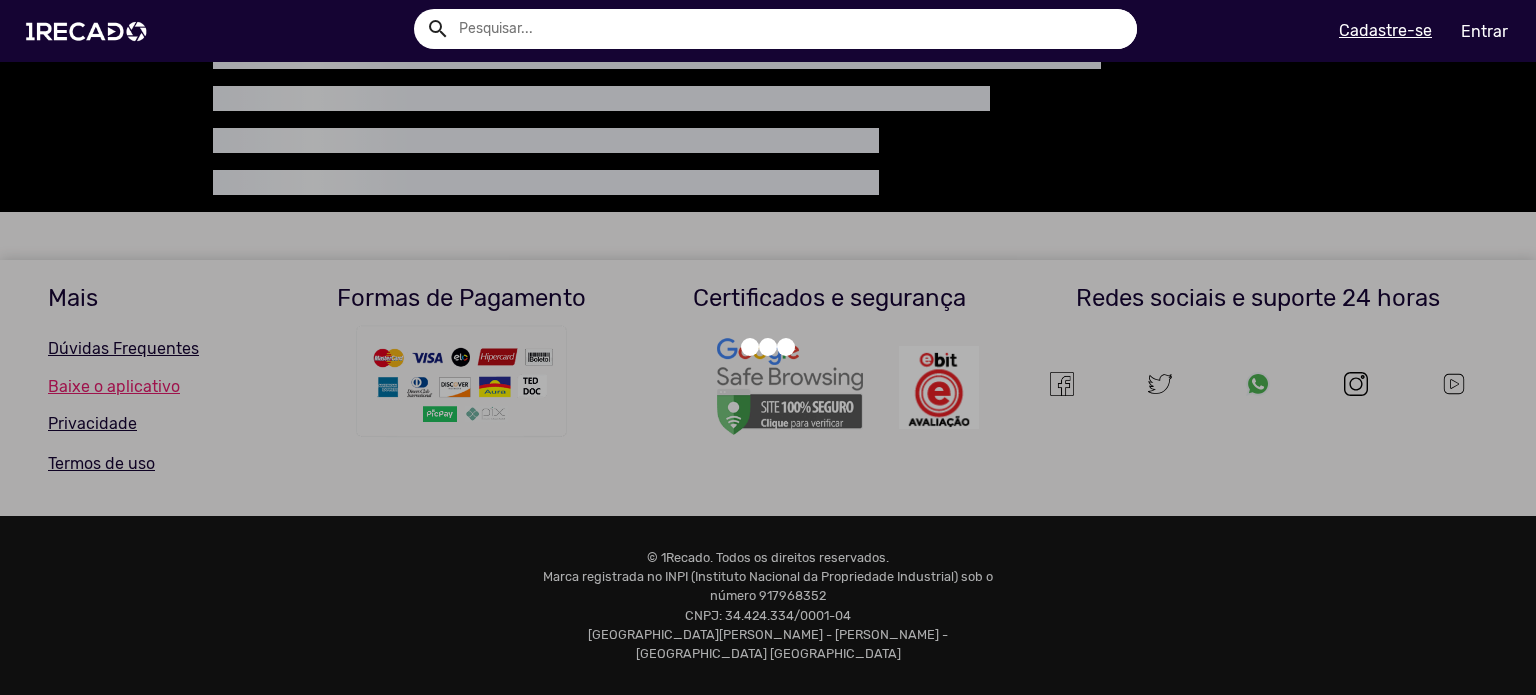 scroll, scrollTop: 0, scrollLeft: 0, axis: both 